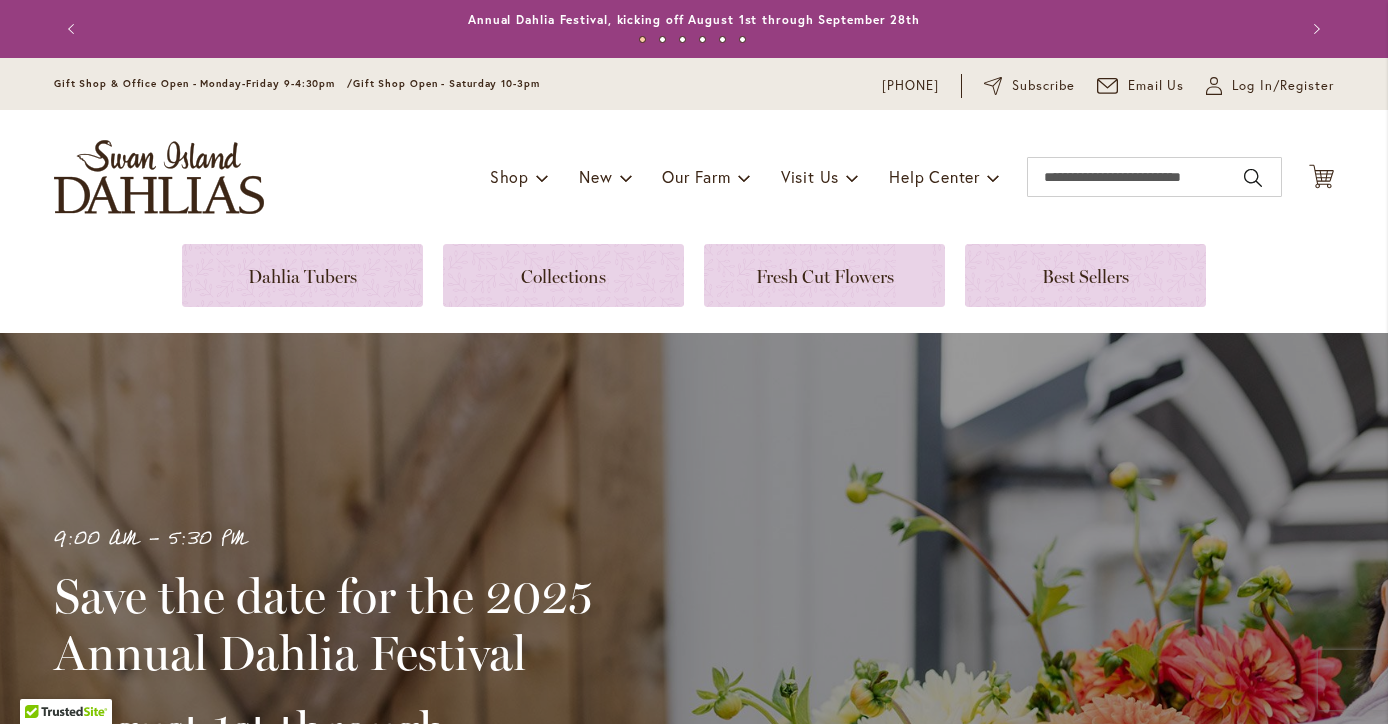 scroll, scrollTop: 0, scrollLeft: 0, axis: both 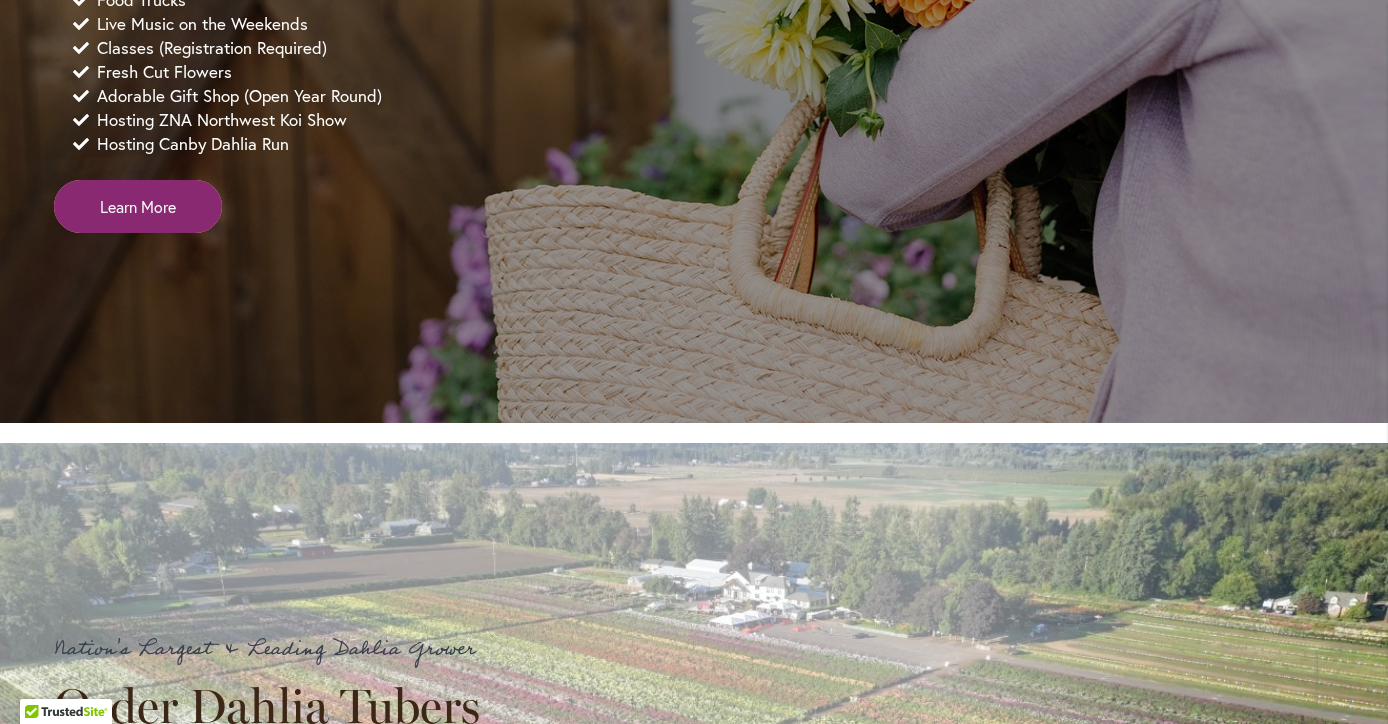 click on "Learn More" at bounding box center [138, 206] 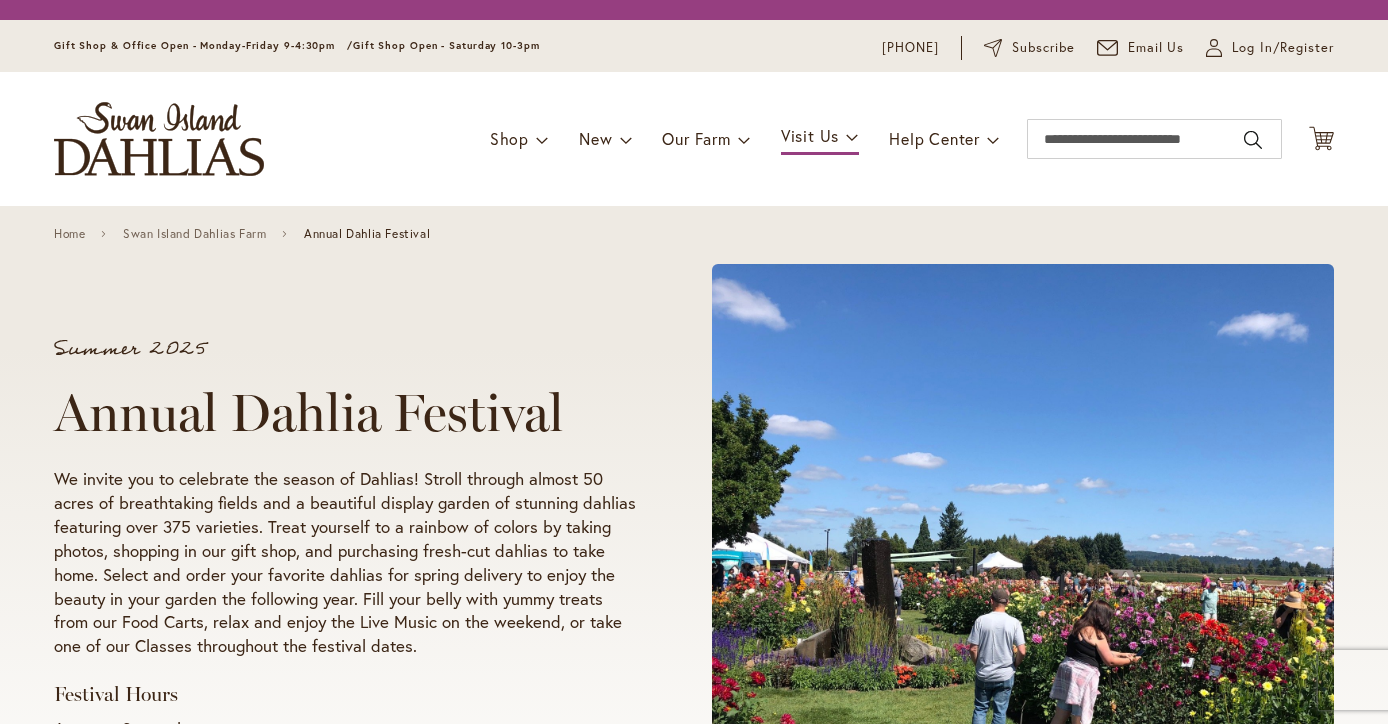 scroll, scrollTop: 0, scrollLeft: 0, axis: both 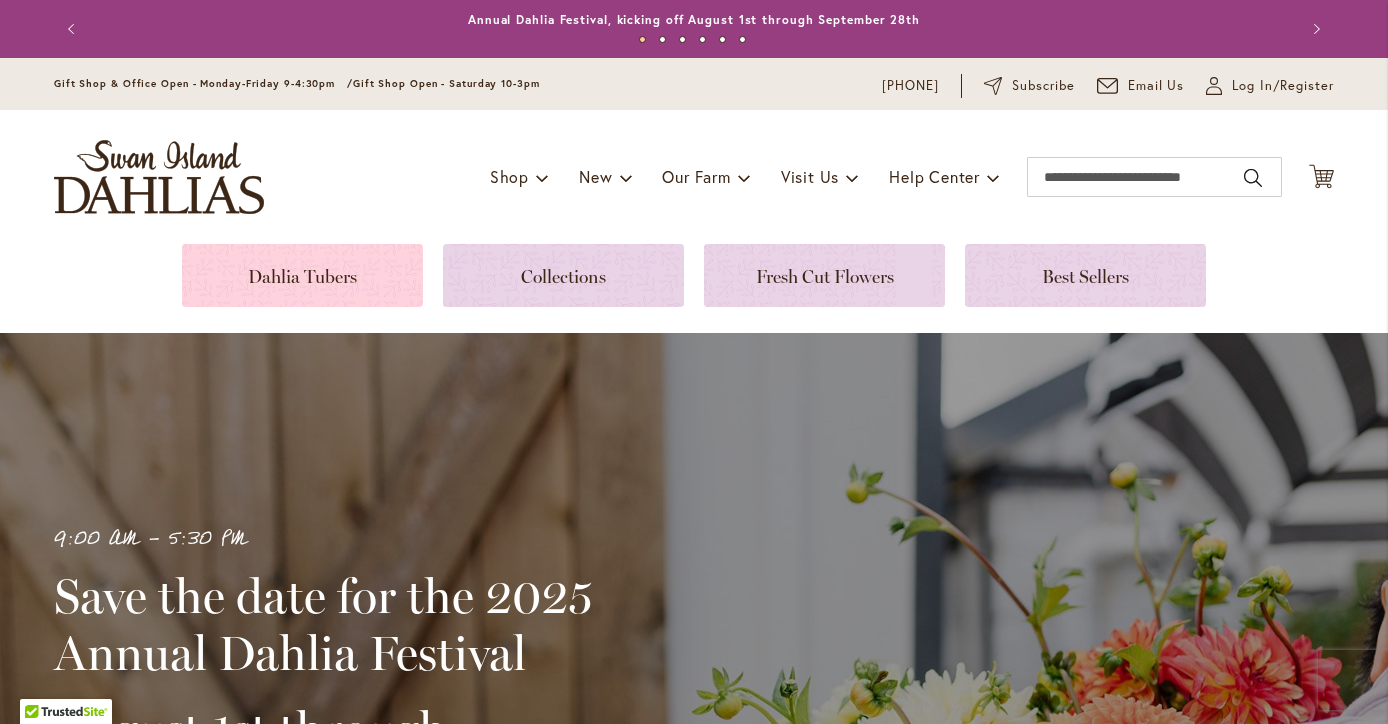 click at bounding box center (302, 275) 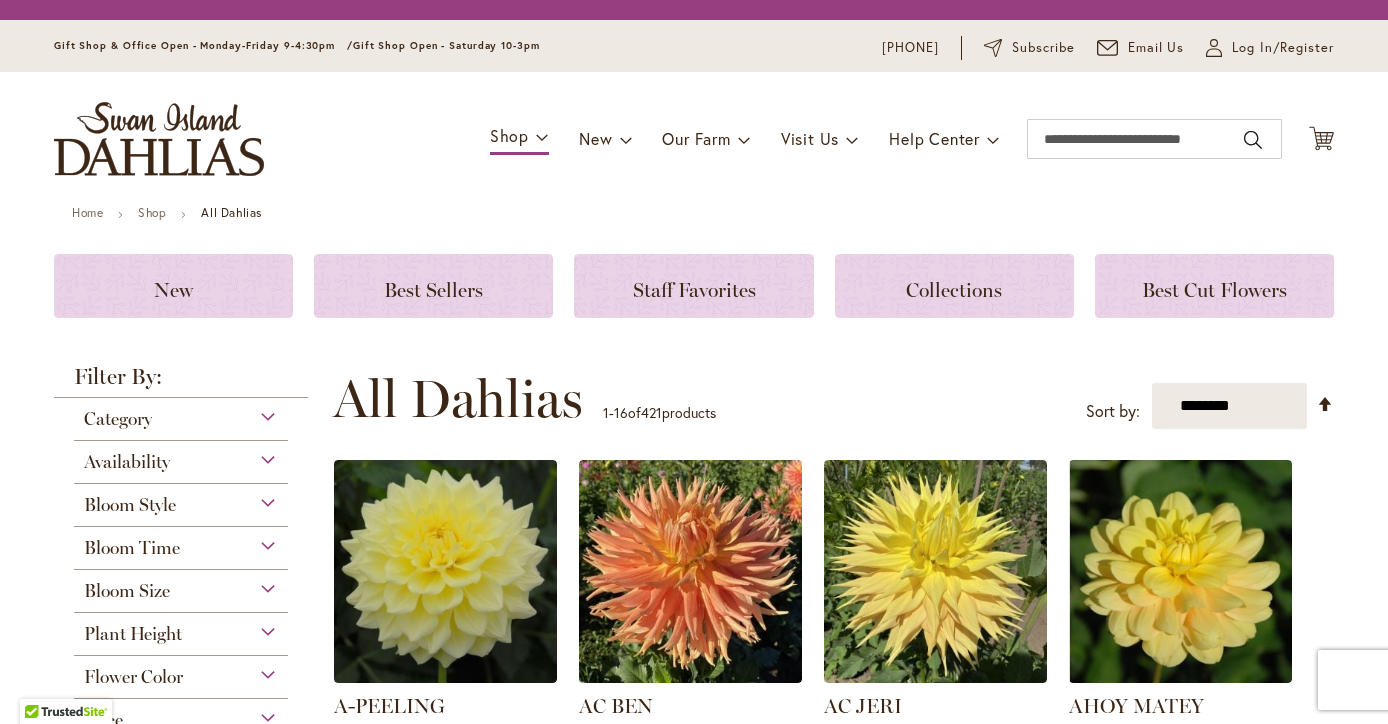 scroll, scrollTop: 0, scrollLeft: 0, axis: both 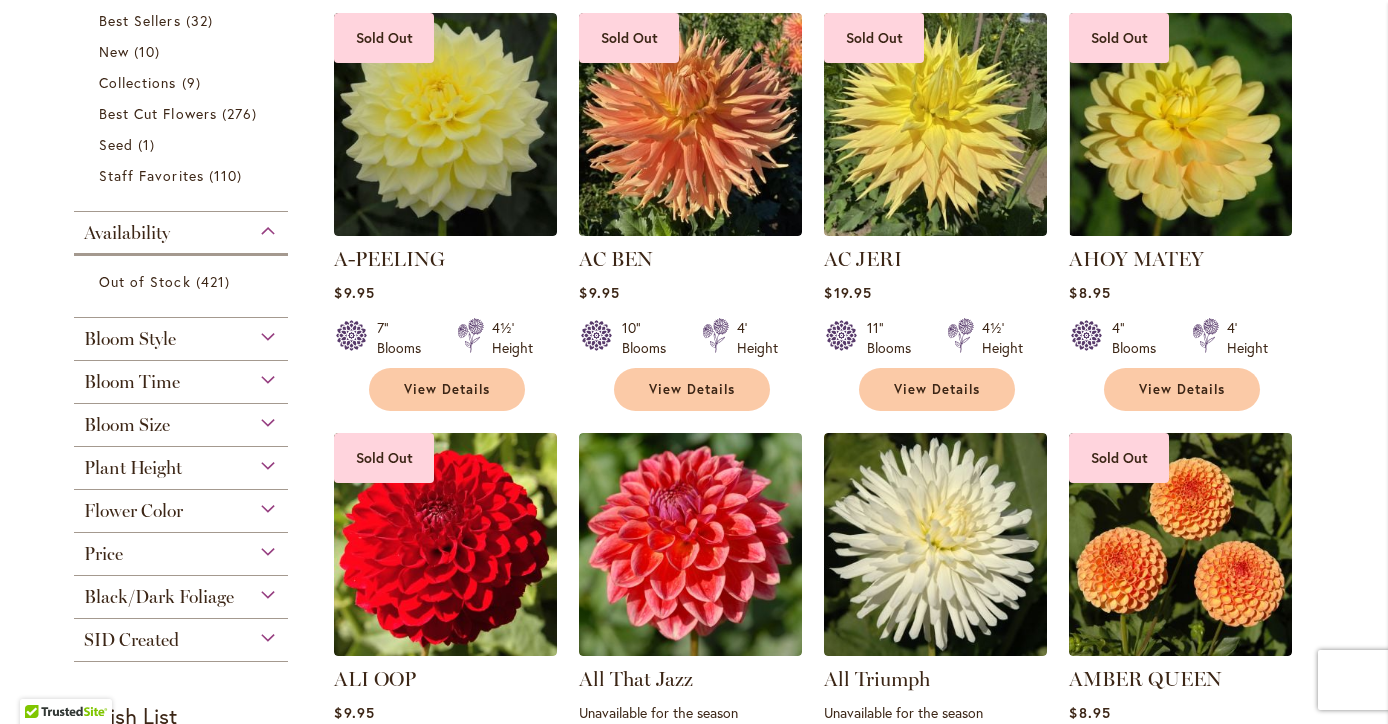 click on "Bloom Size" at bounding box center [181, 420] 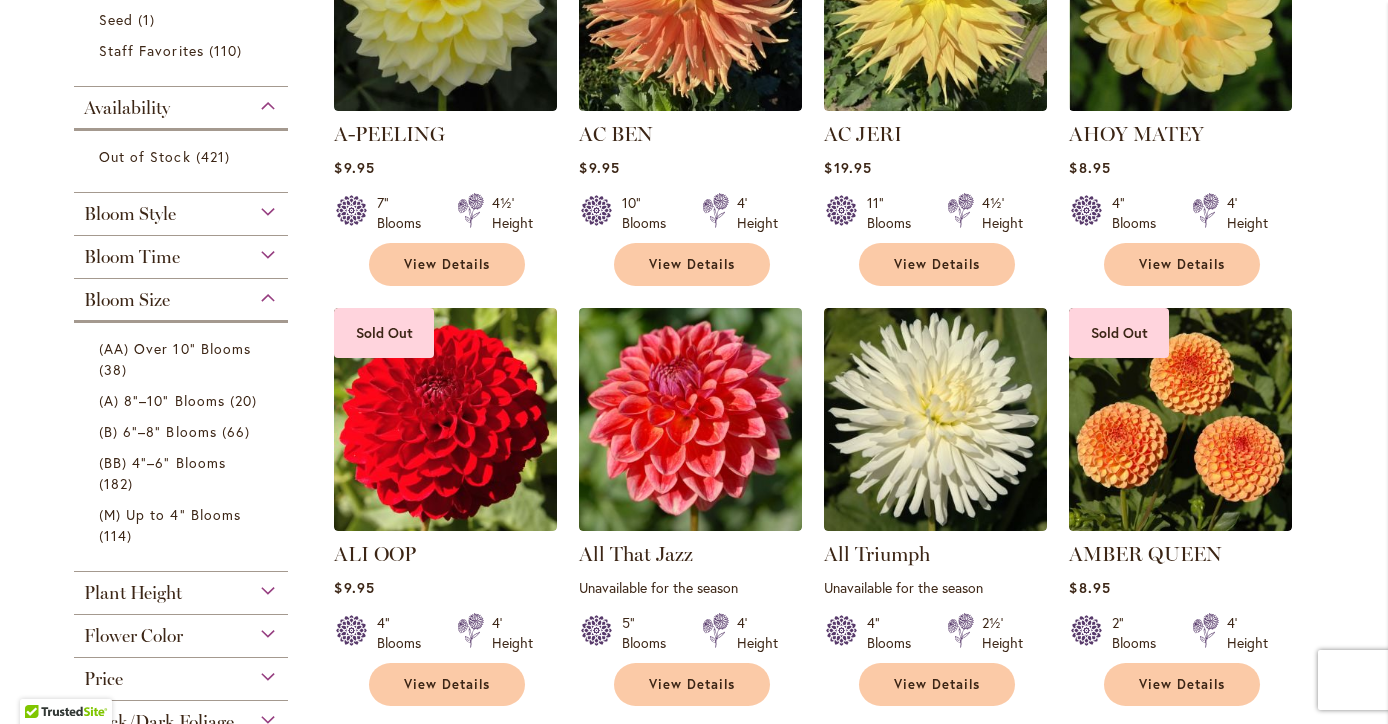 scroll, scrollTop: 613, scrollLeft: 0, axis: vertical 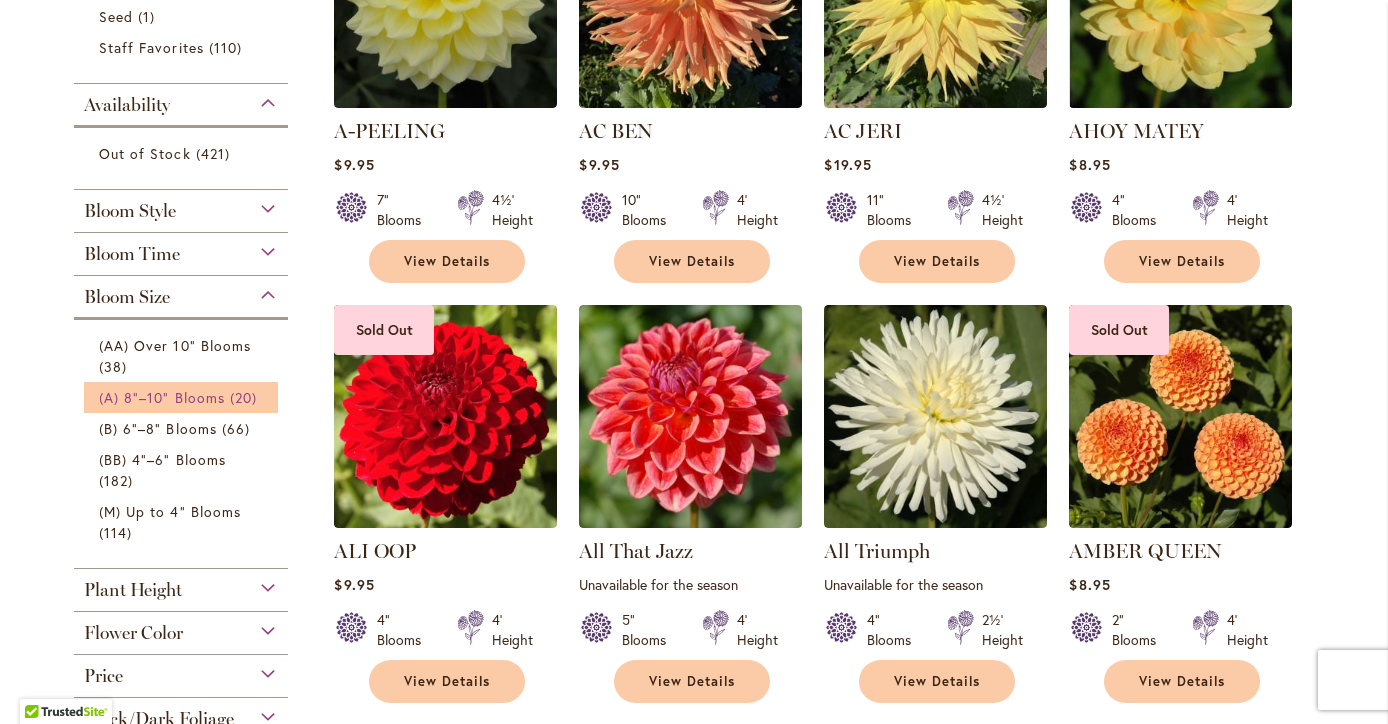 click on "20
items" at bounding box center [246, 397] 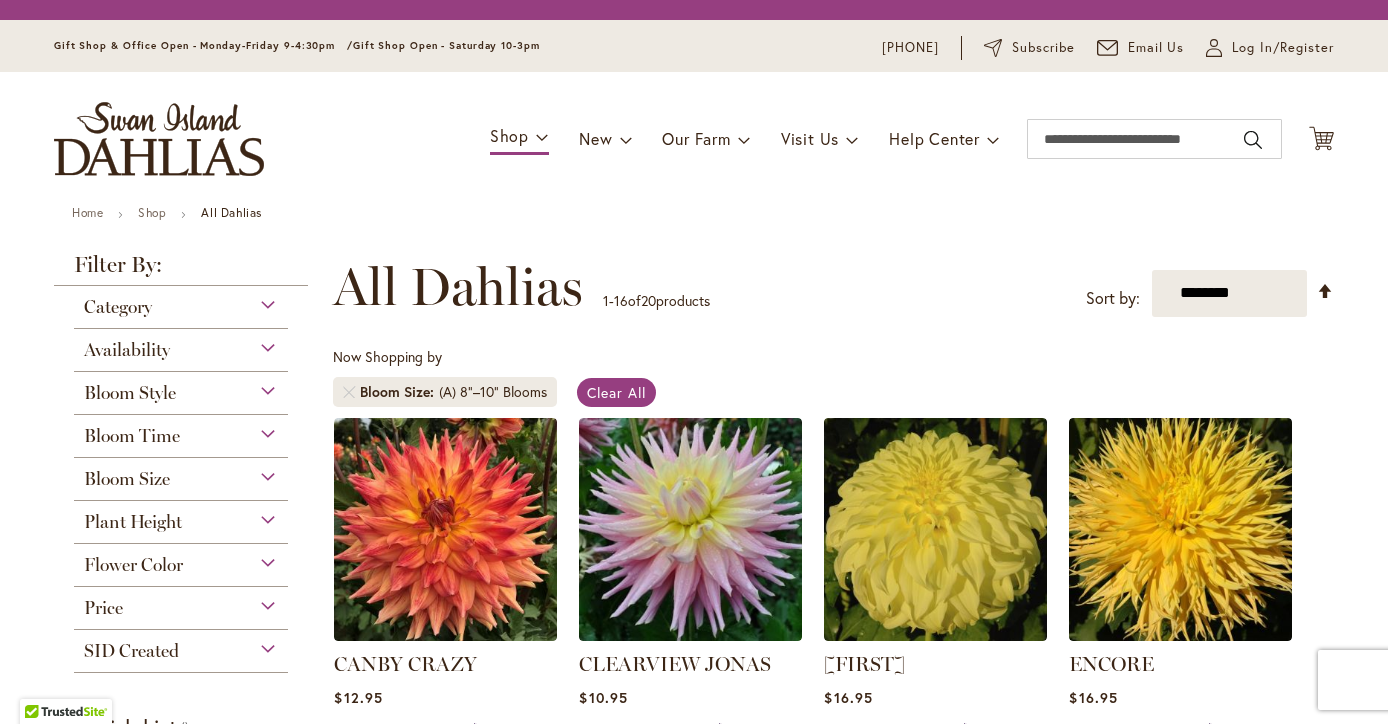 scroll, scrollTop: 0, scrollLeft: 0, axis: both 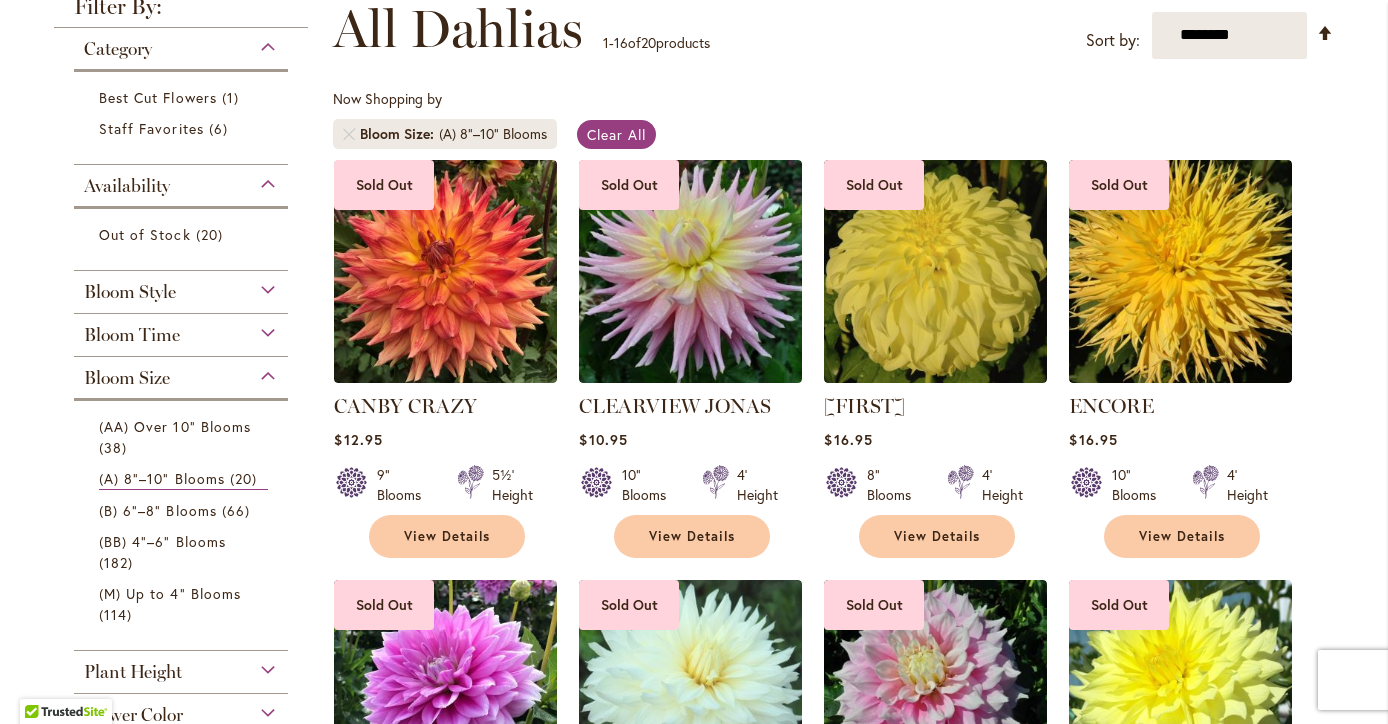 click on "Bloom Style
Formal Decorative
1
item
Informal Decorative
16
items
Laciniated
2
items
1" at bounding box center [181, 292] 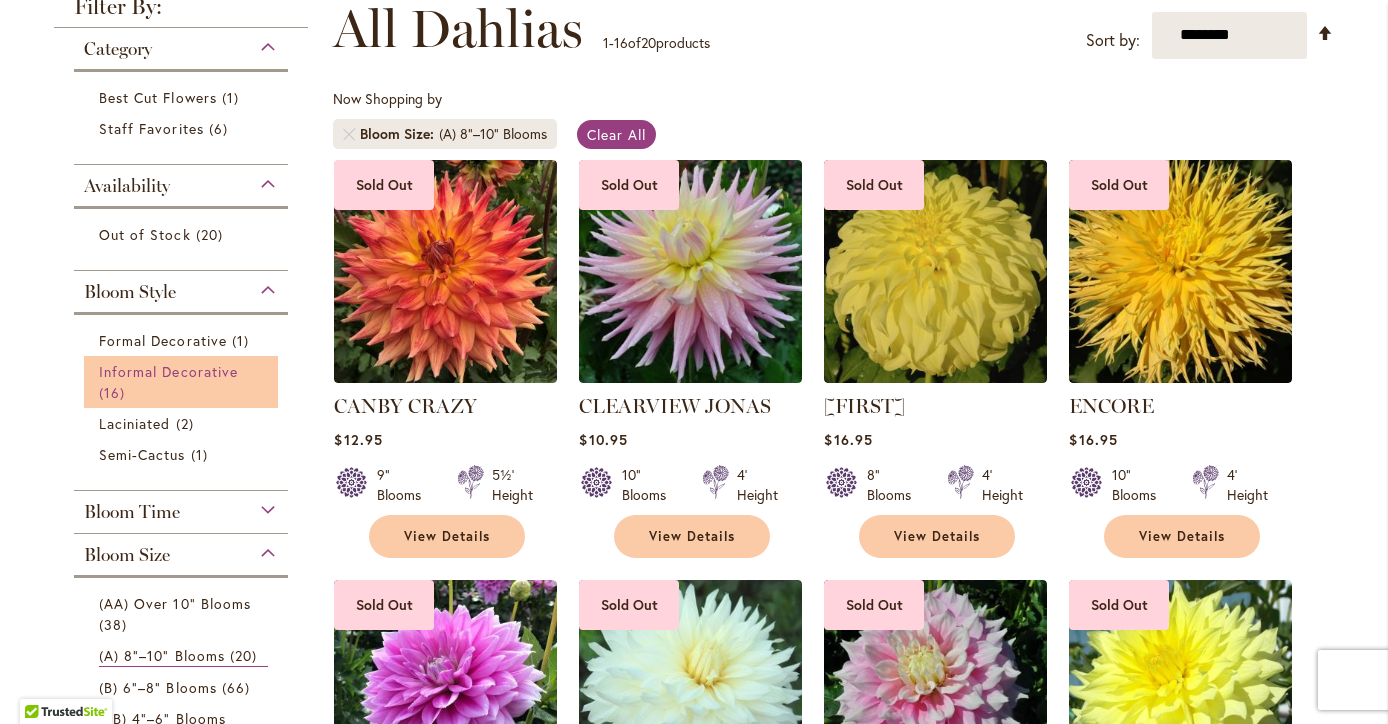 click on "Informal Decorative
16
items" at bounding box center (183, 382) 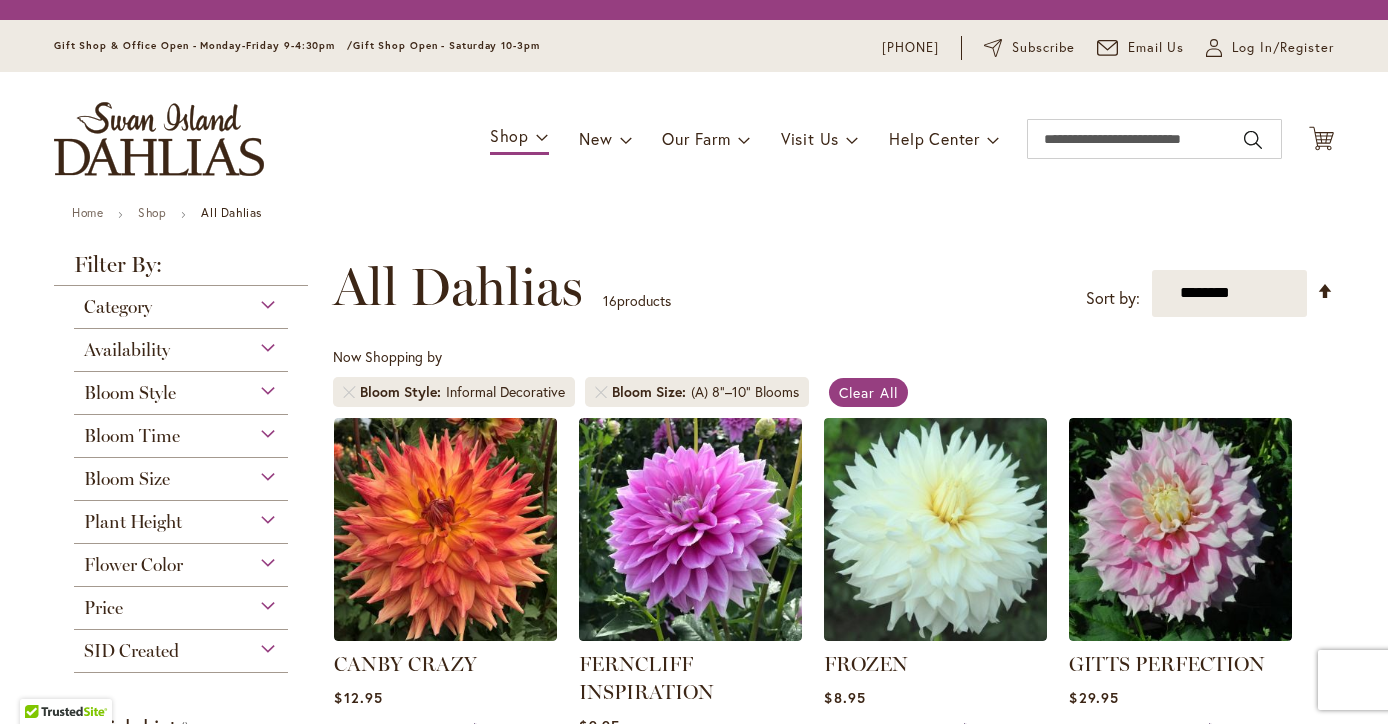 scroll, scrollTop: 0, scrollLeft: 0, axis: both 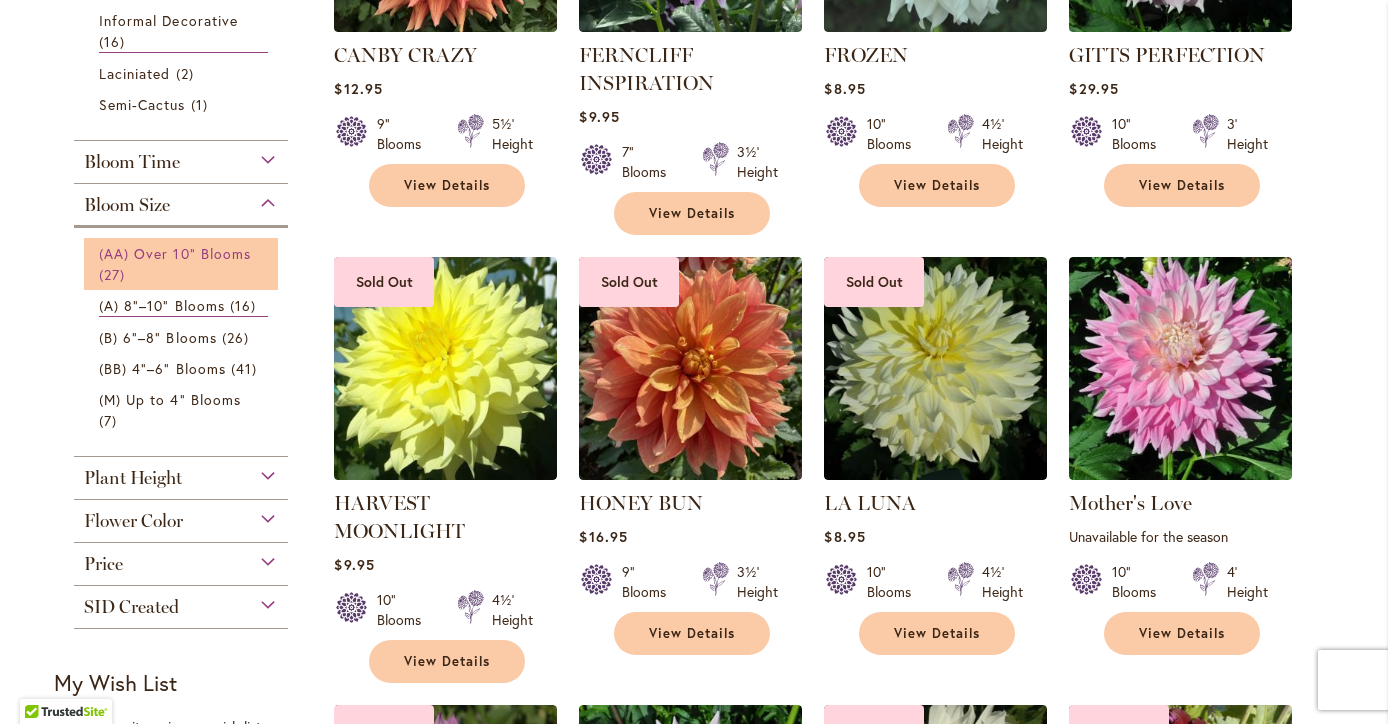 click on "(AA) Over 10" Blooms" at bounding box center (175, 253) 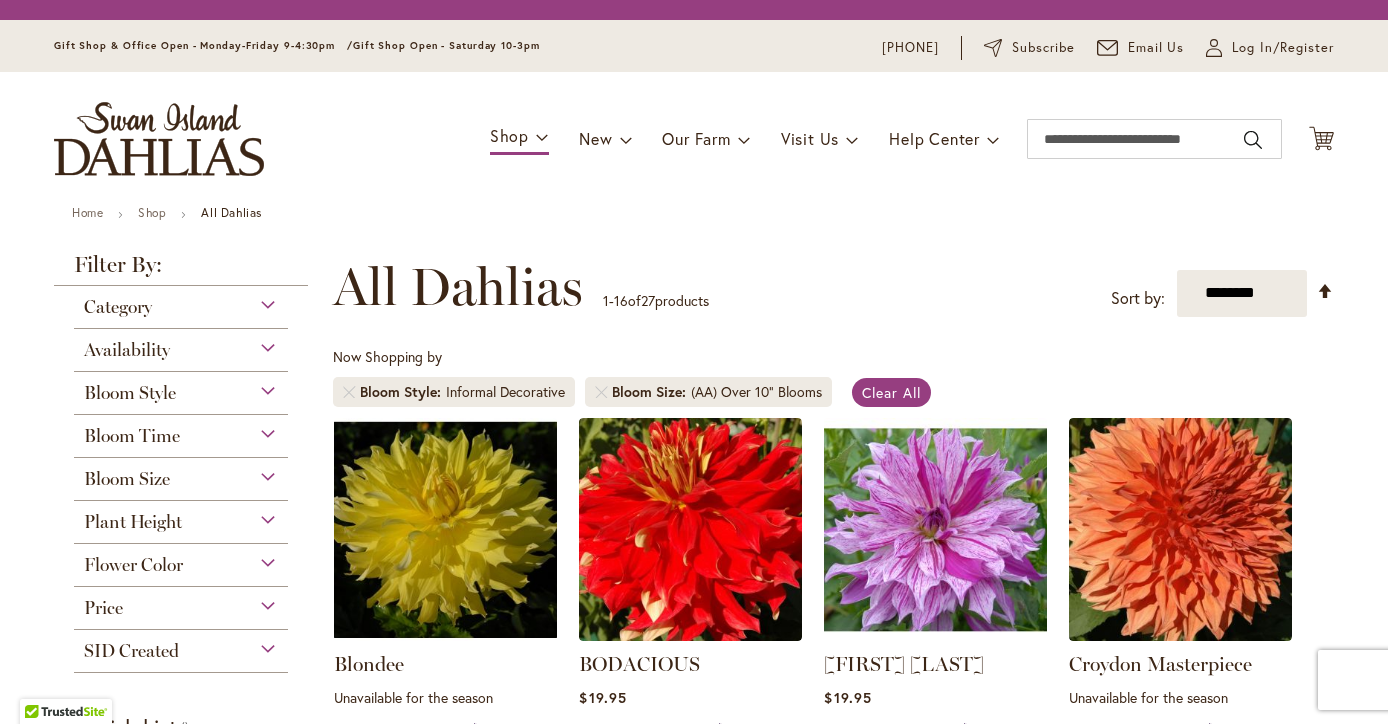 scroll, scrollTop: 0, scrollLeft: 0, axis: both 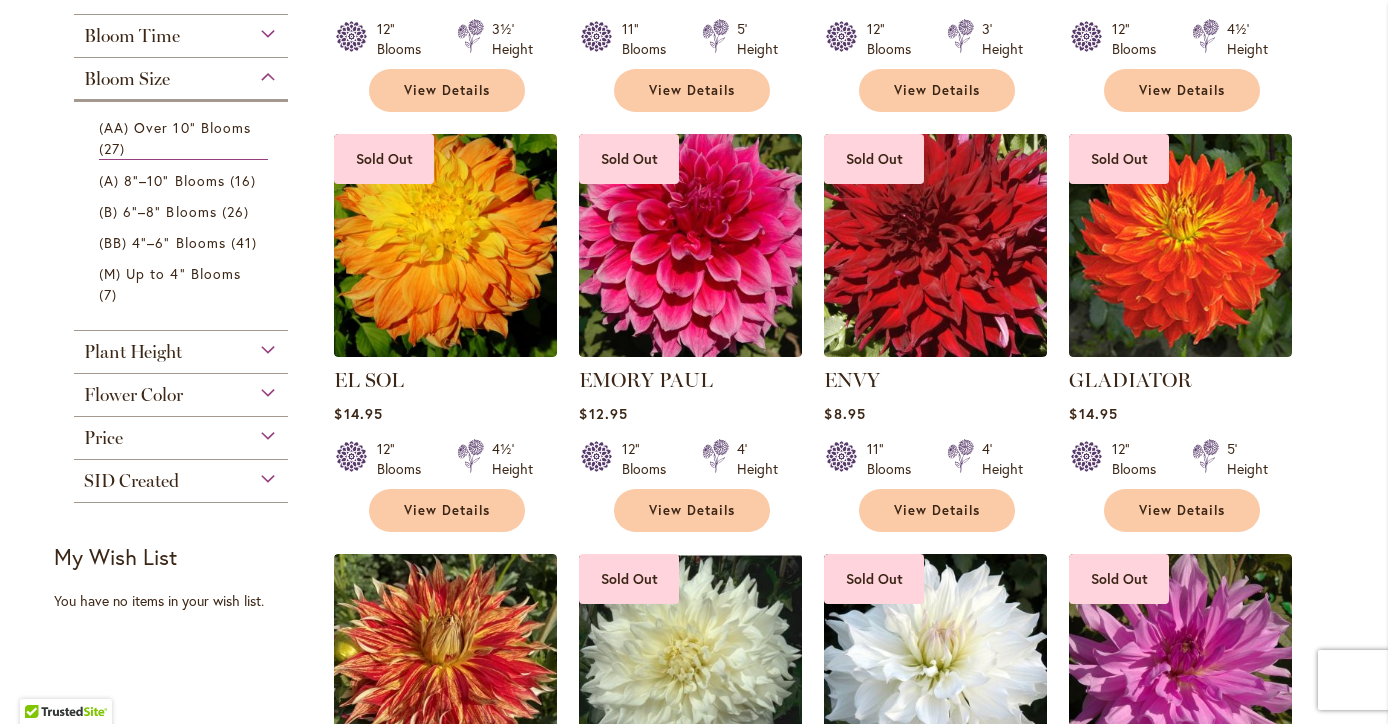 click on "Flower Color" at bounding box center [181, 390] 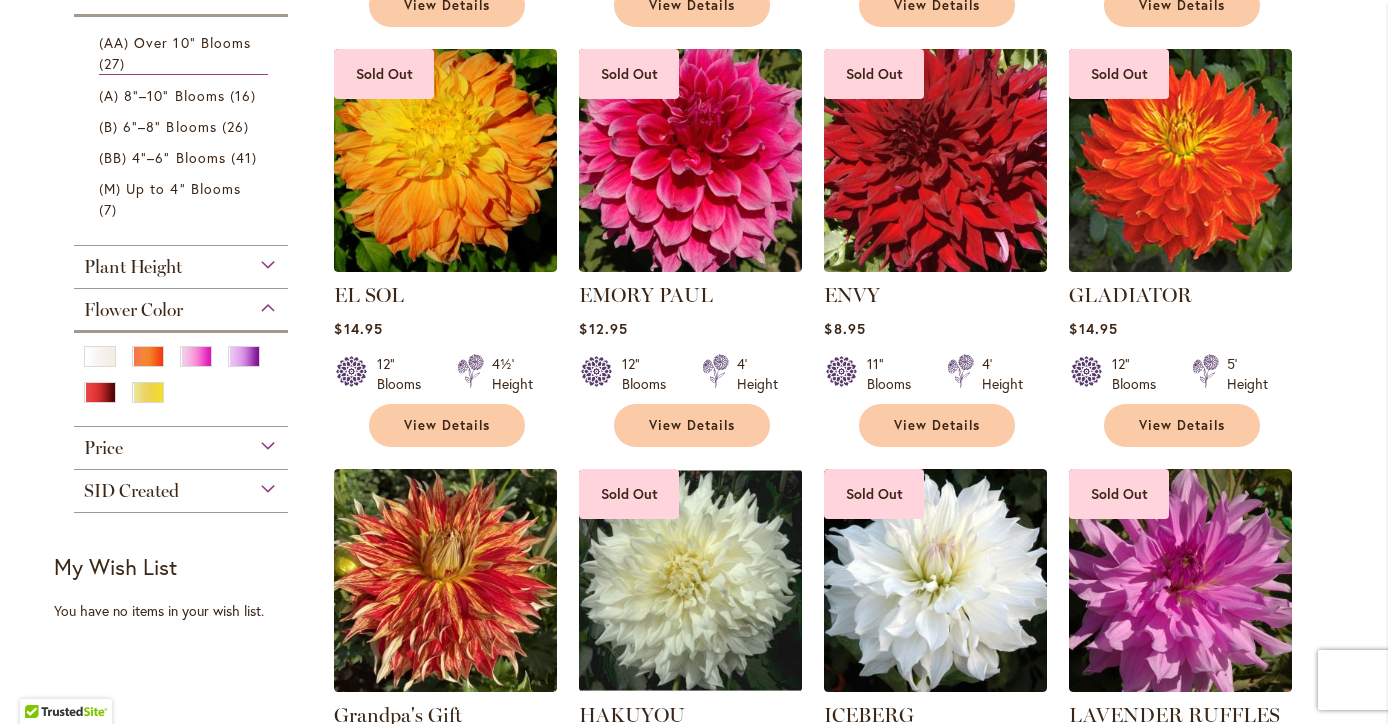 scroll, scrollTop: 869, scrollLeft: 0, axis: vertical 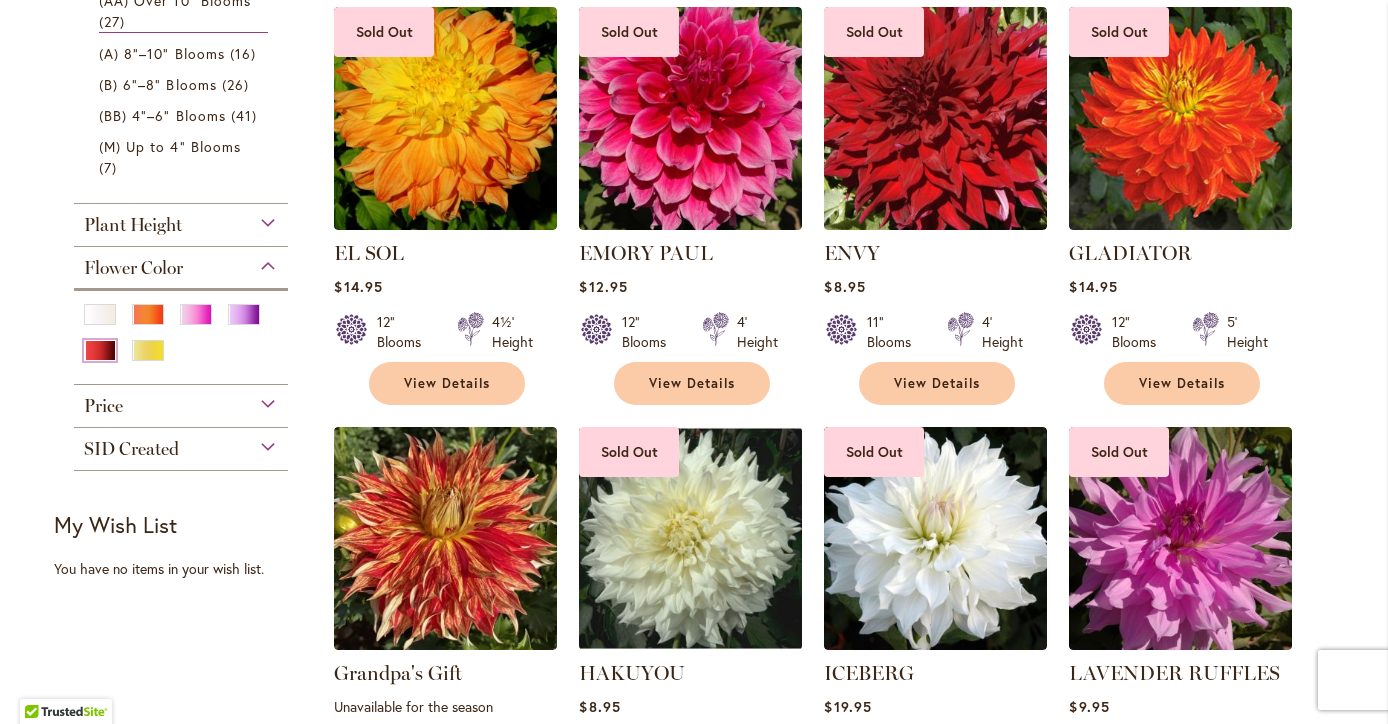 click at bounding box center [100, 350] 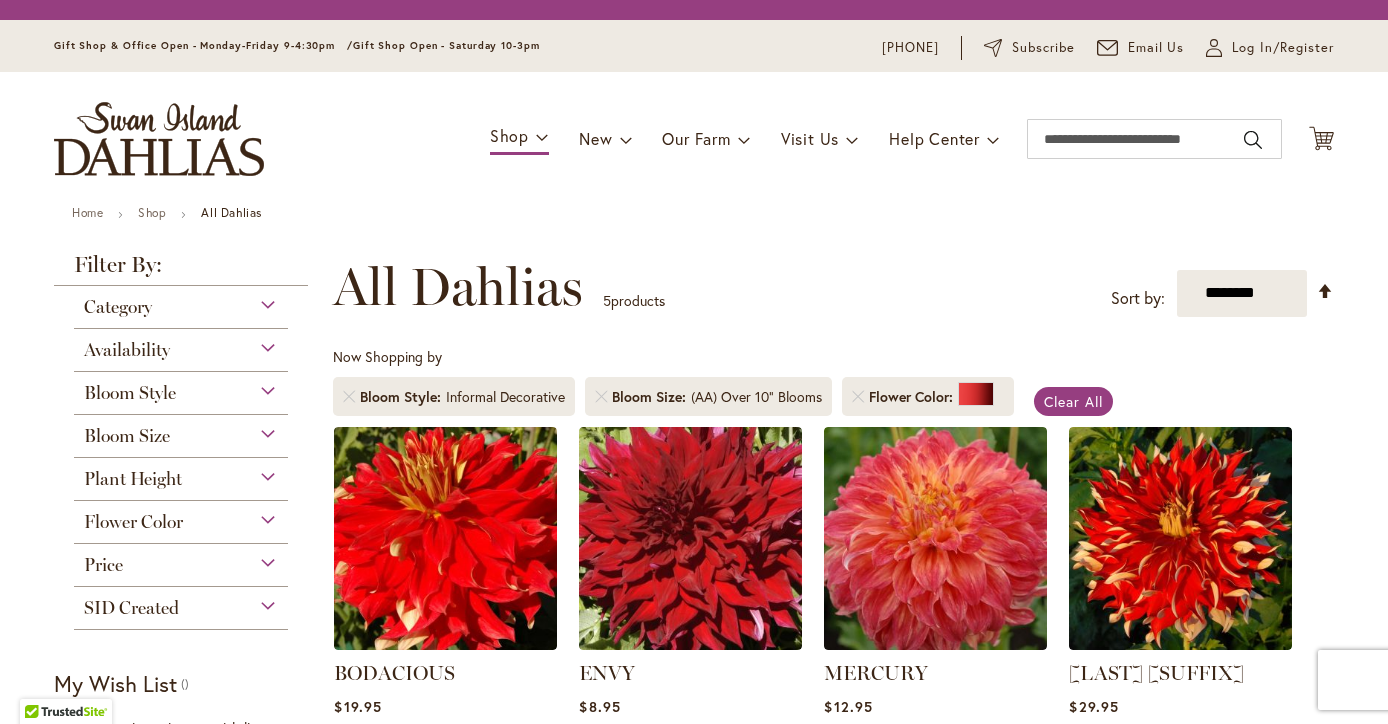 scroll, scrollTop: 0, scrollLeft: 0, axis: both 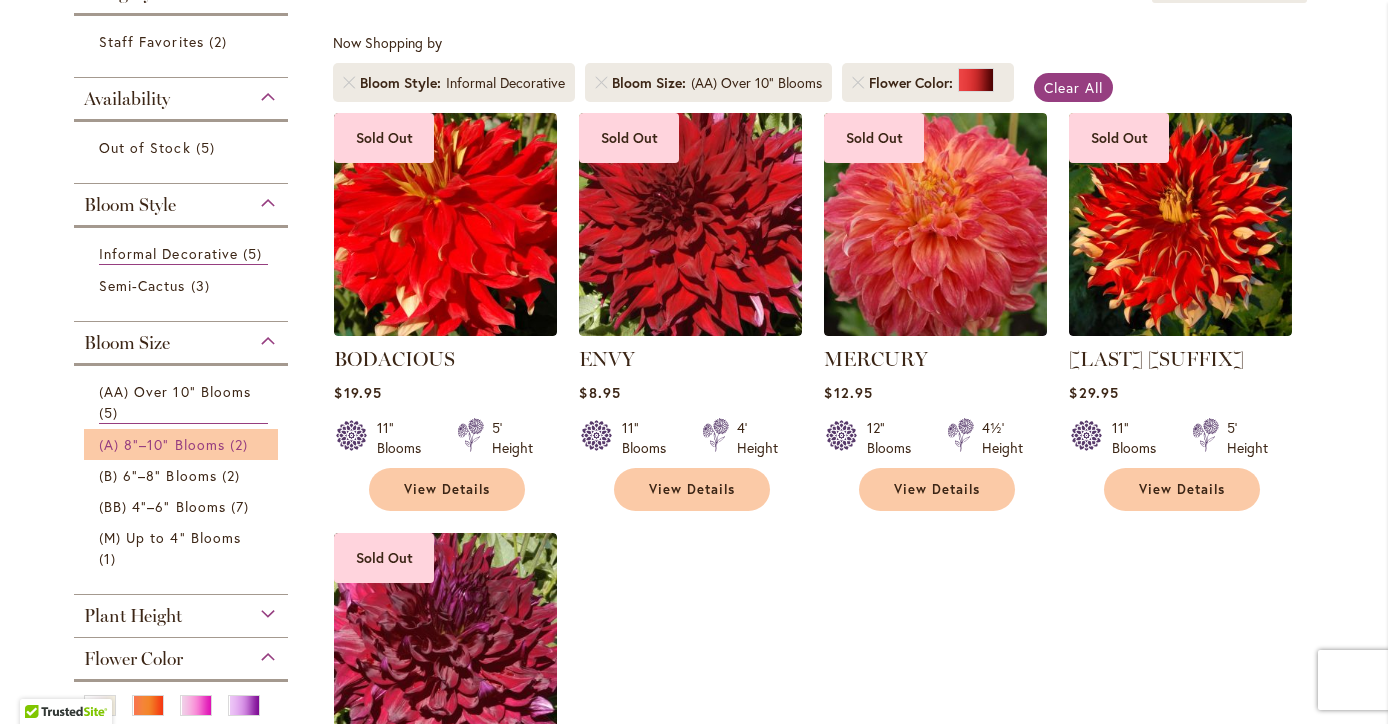 click on "(A) 8"–10" Blooms" at bounding box center [162, 444] 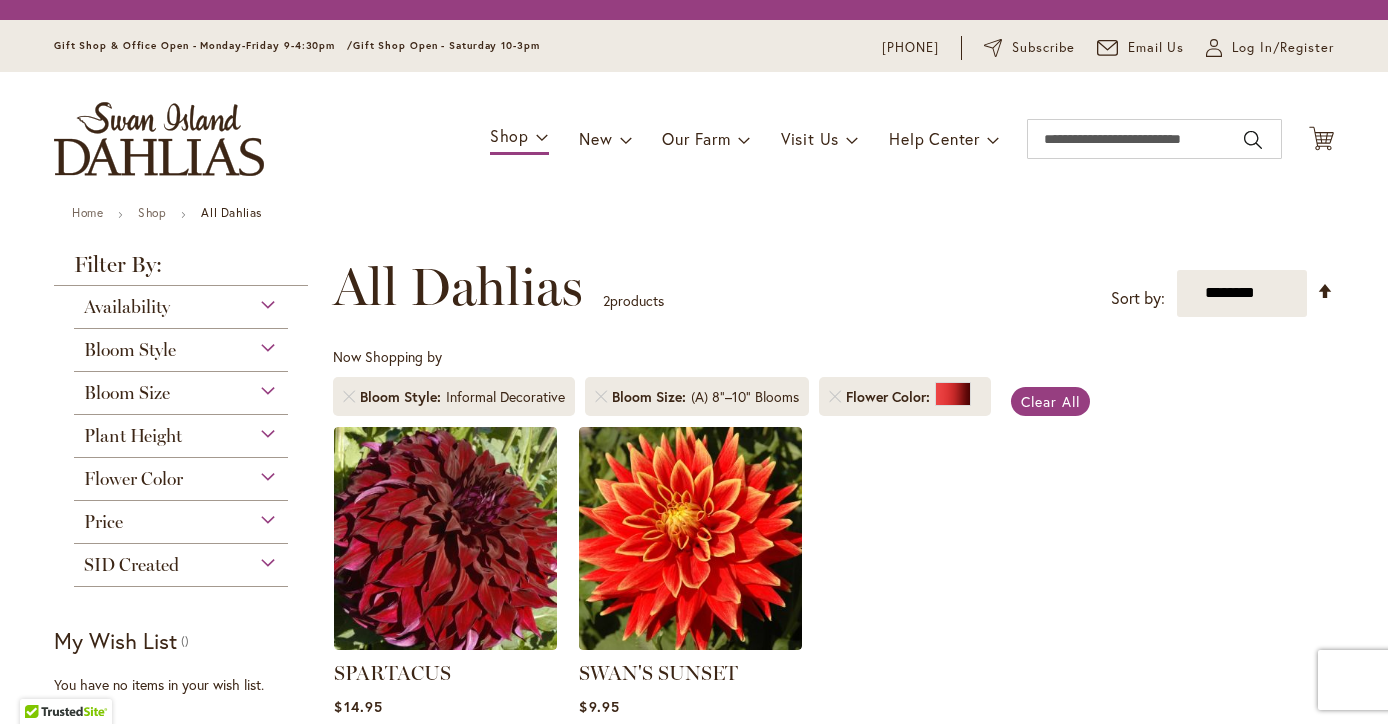 scroll, scrollTop: 0, scrollLeft: 0, axis: both 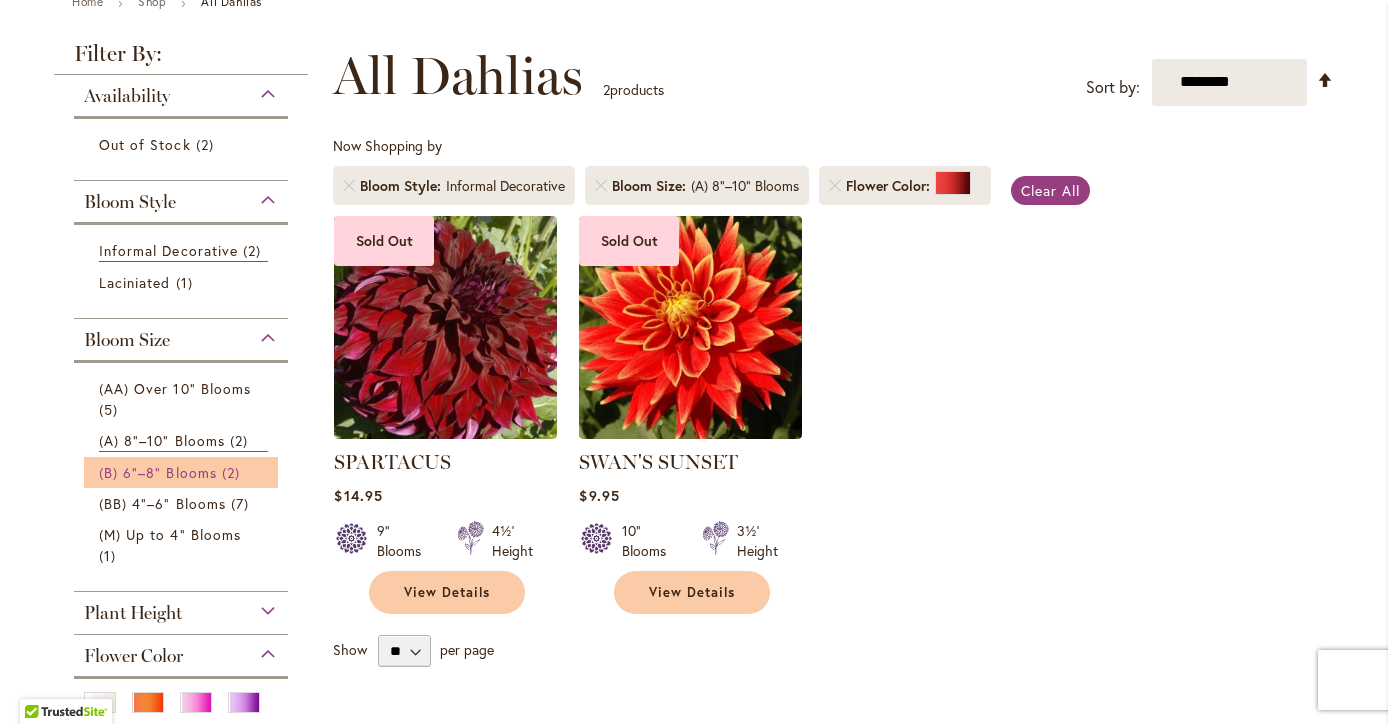 click on "(B) 6"–8" Blooms" at bounding box center [158, 472] 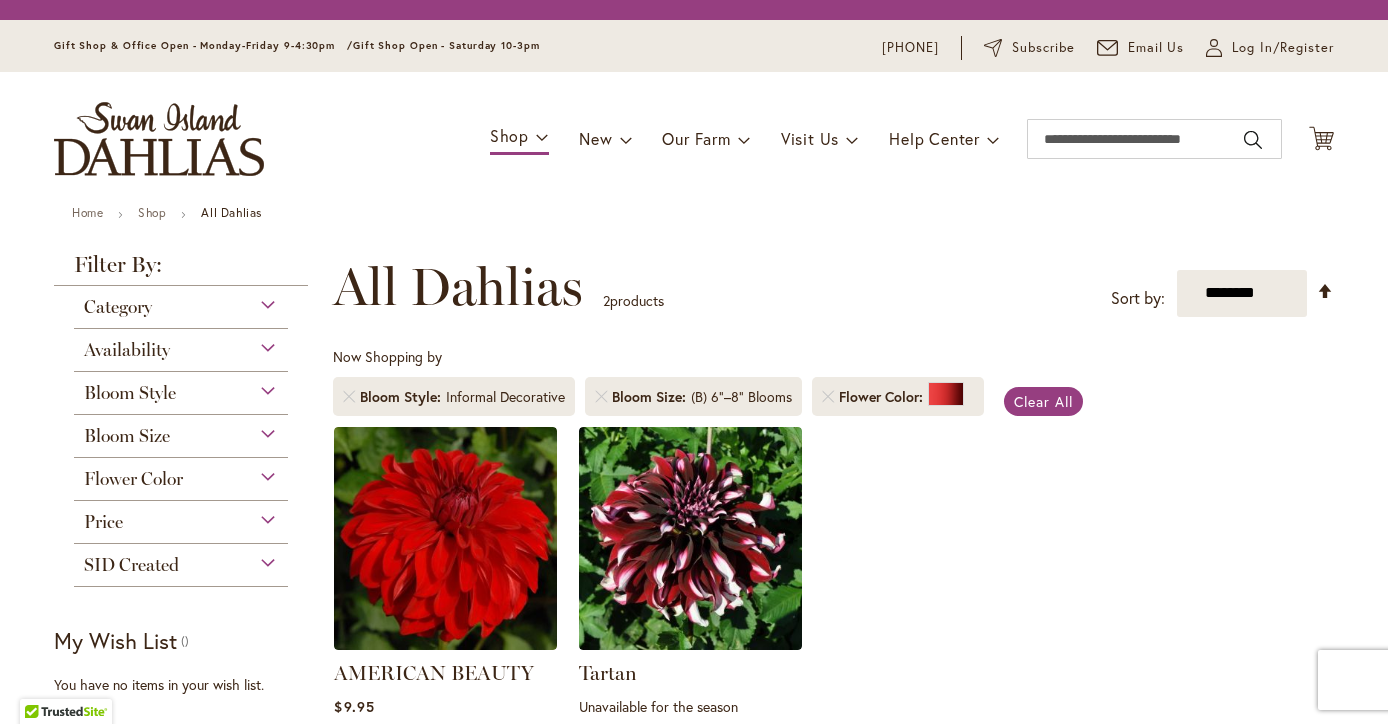 scroll, scrollTop: 0, scrollLeft: 0, axis: both 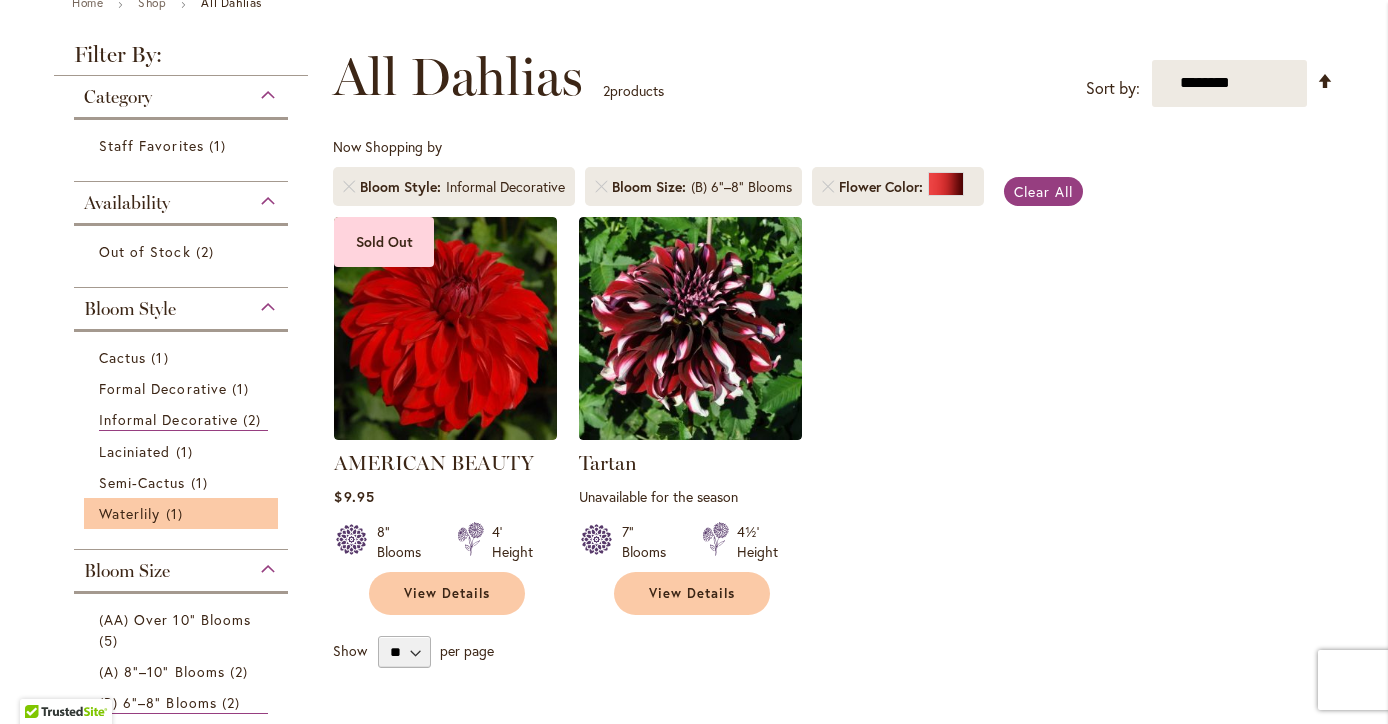 click on "Waterlily
1
item" at bounding box center [181, 513] 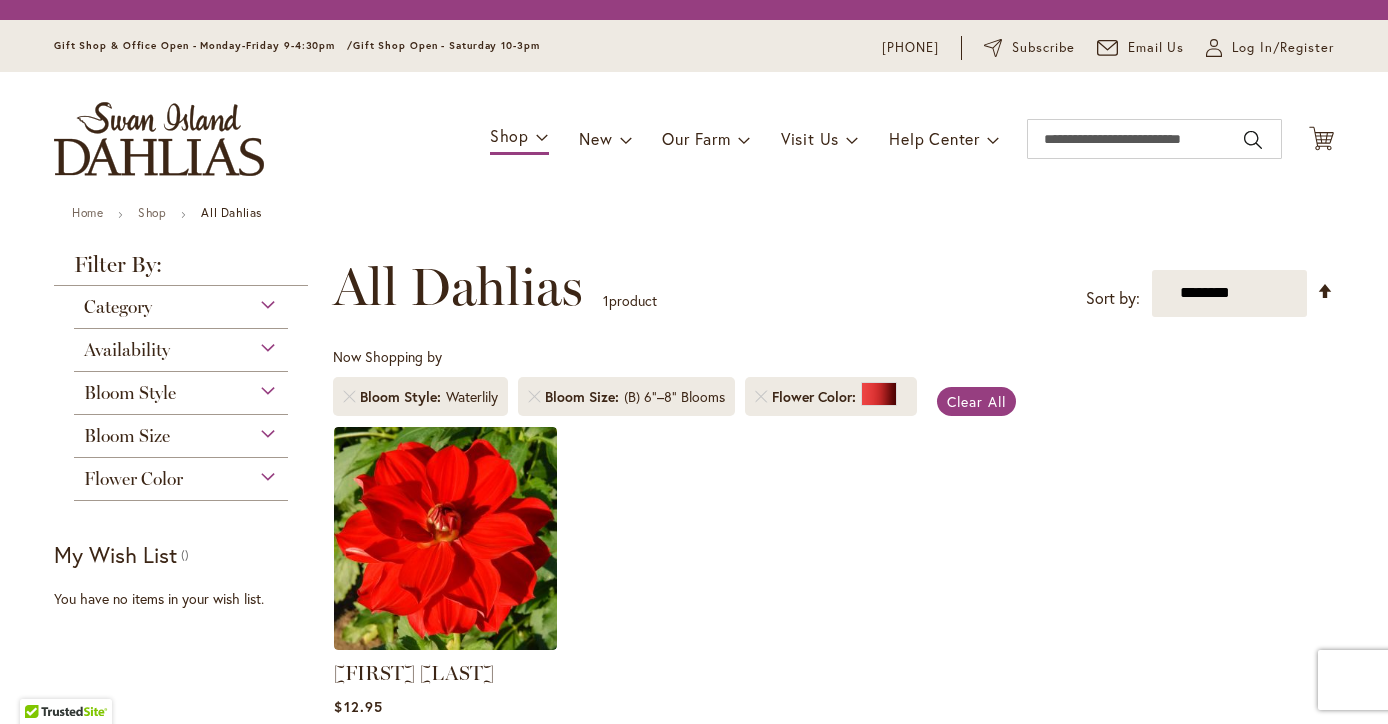 scroll, scrollTop: 0, scrollLeft: 0, axis: both 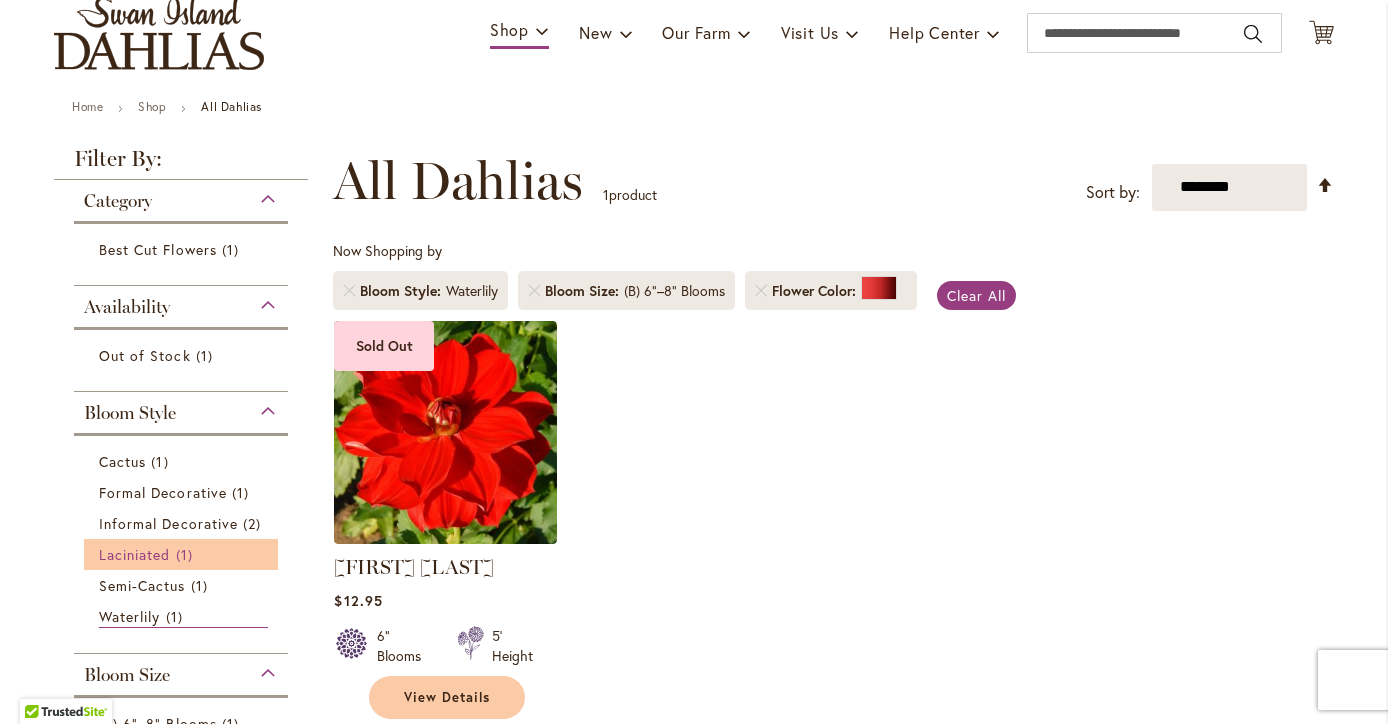 click on "Laciniated
1
item" at bounding box center [183, 554] 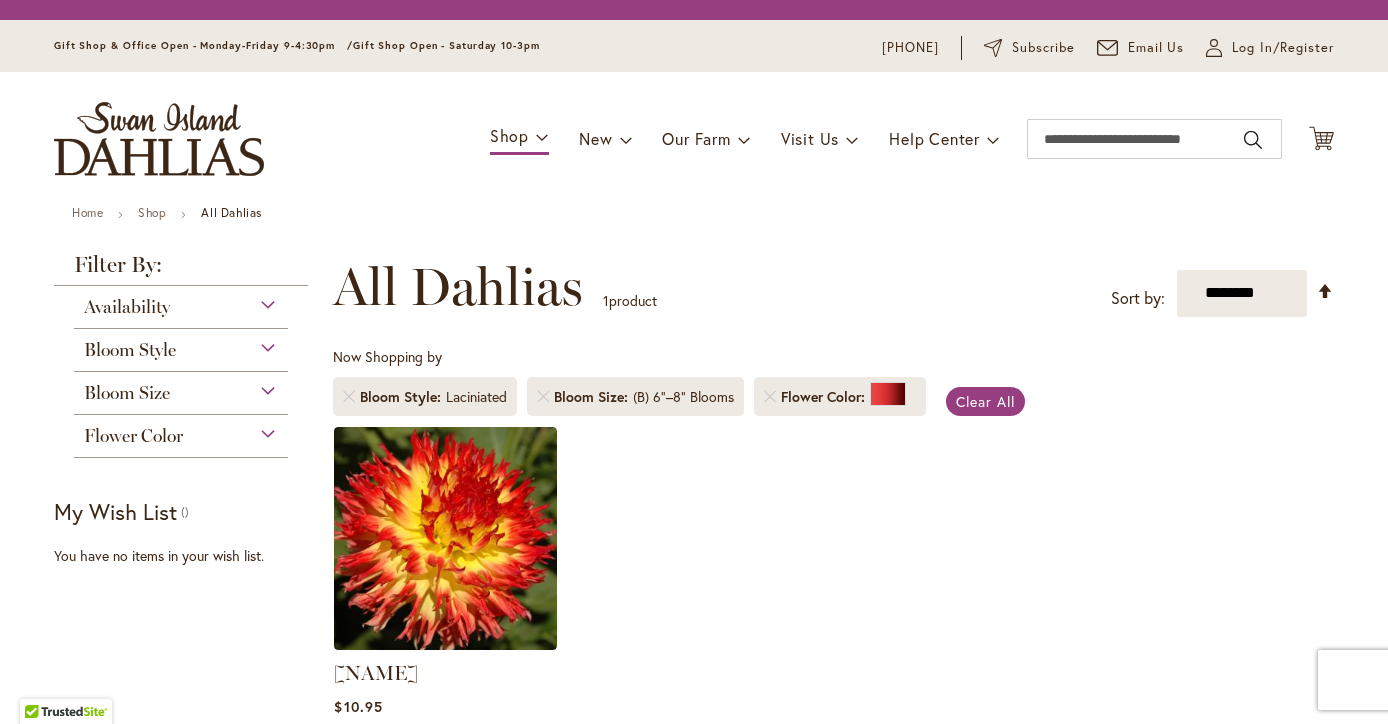 scroll, scrollTop: 0, scrollLeft: 0, axis: both 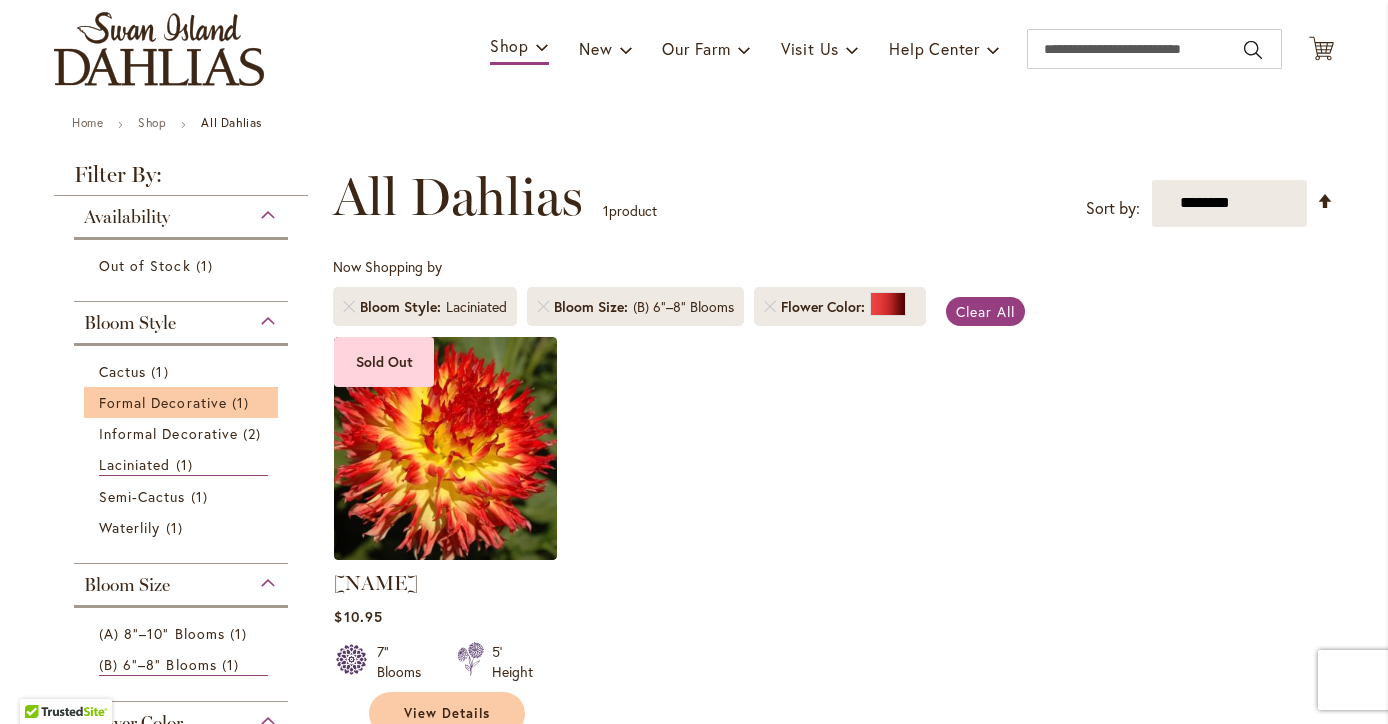 click on "Formal Decorative
1
item" at bounding box center (181, 402) 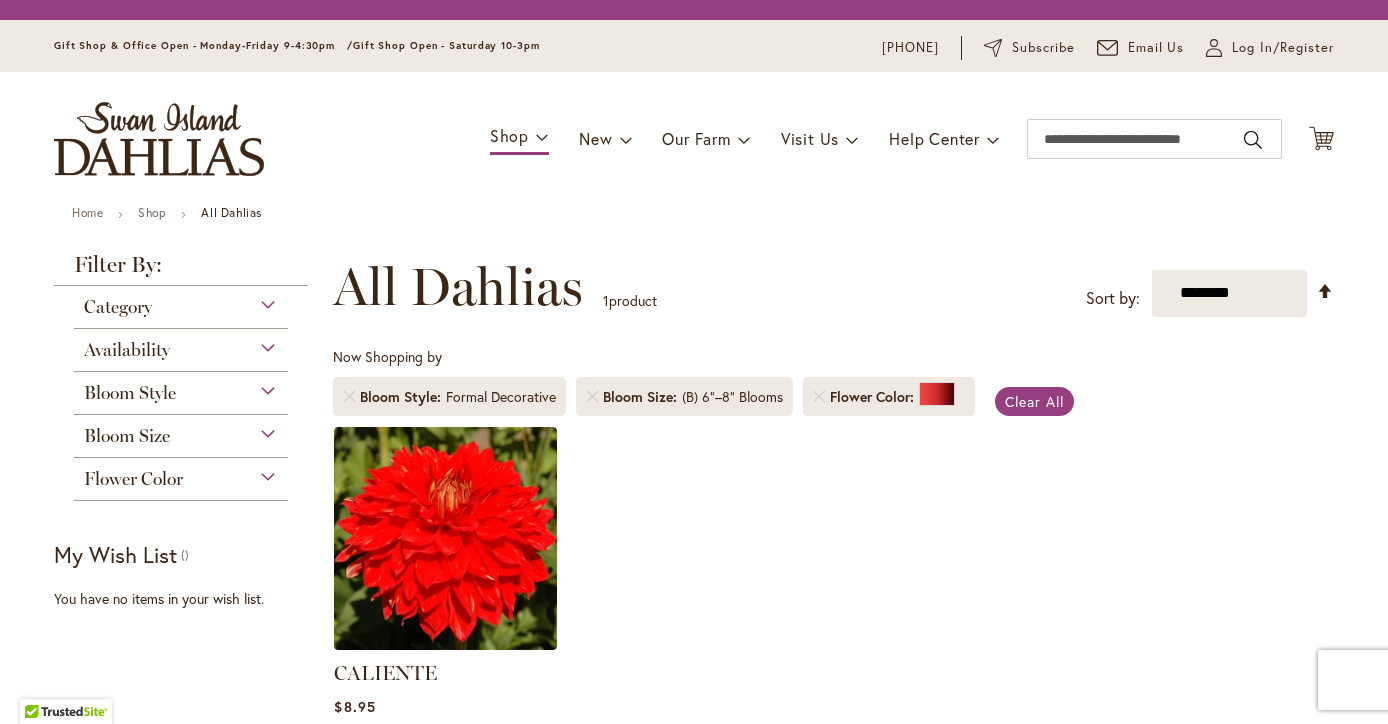 scroll, scrollTop: 0, scrollLeft: 0, axis: both 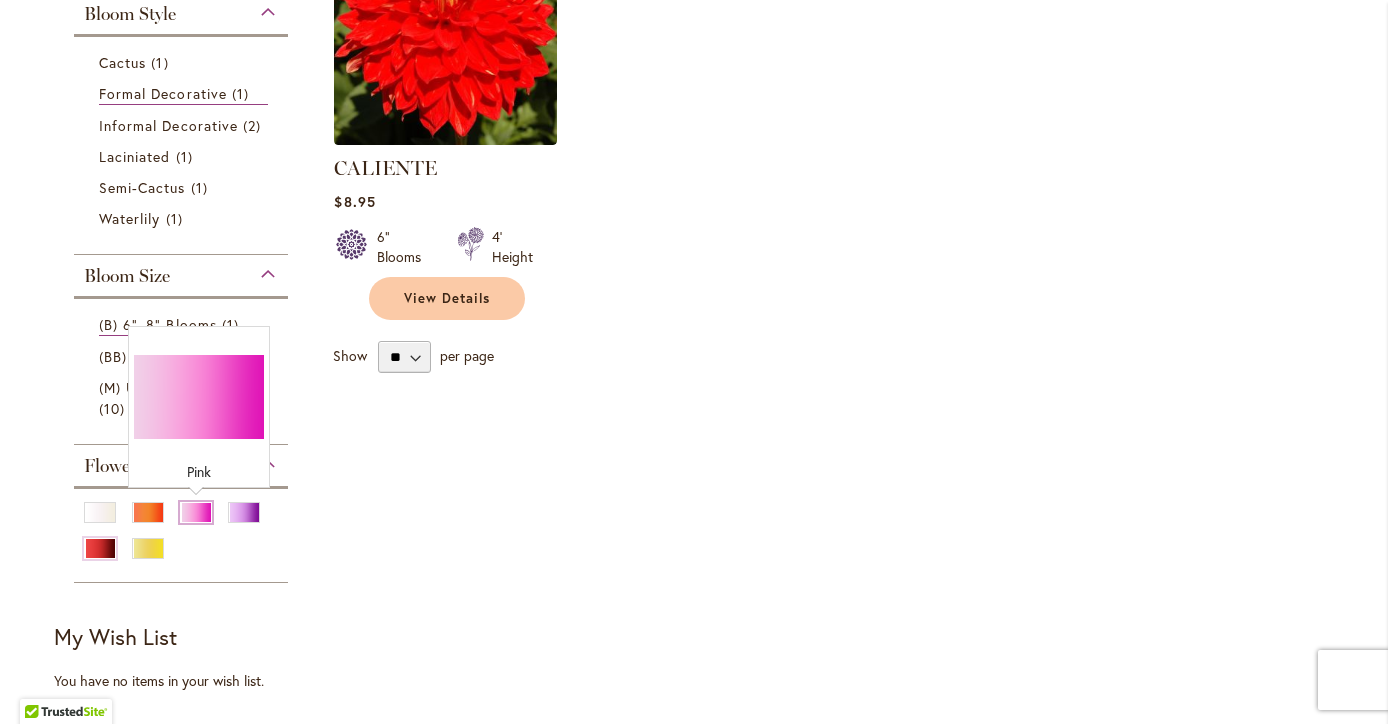 click at bounding box center [196, 512] 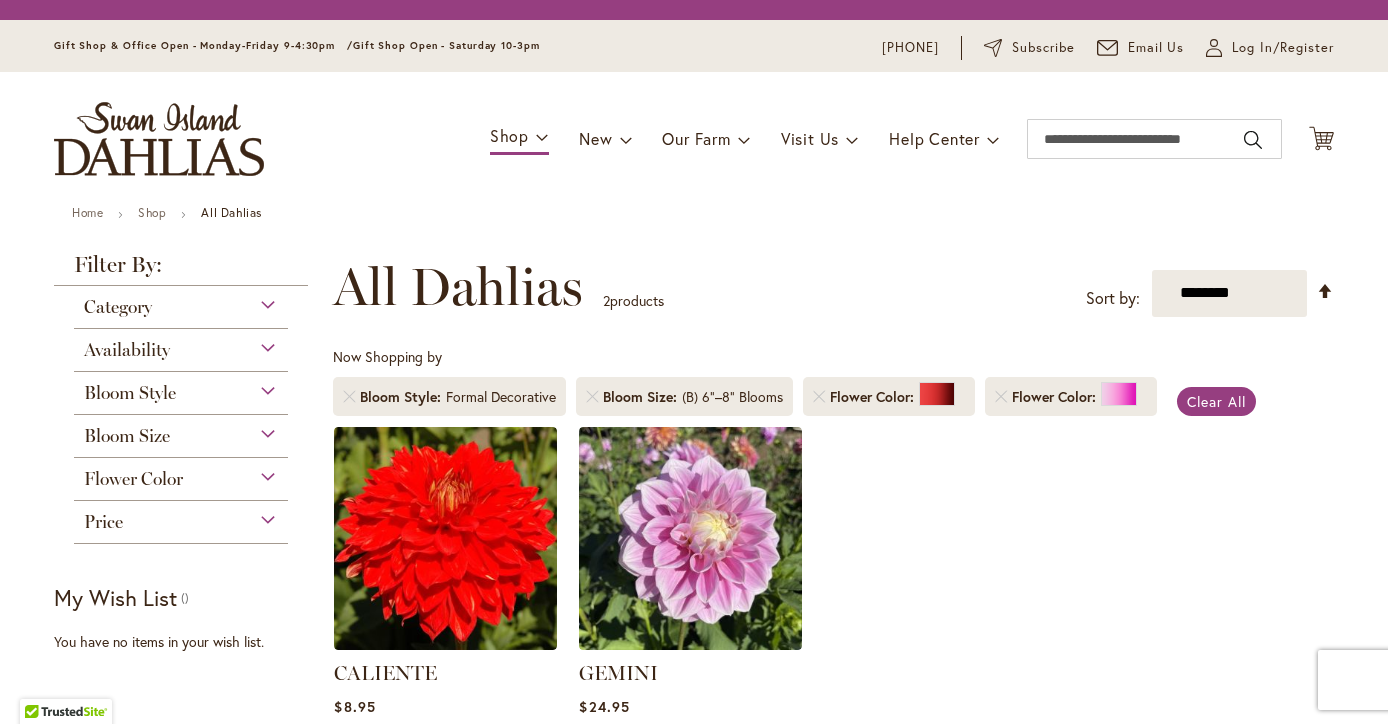 scroll, scrollTop: 0, scrollLeft: 0, axis: both 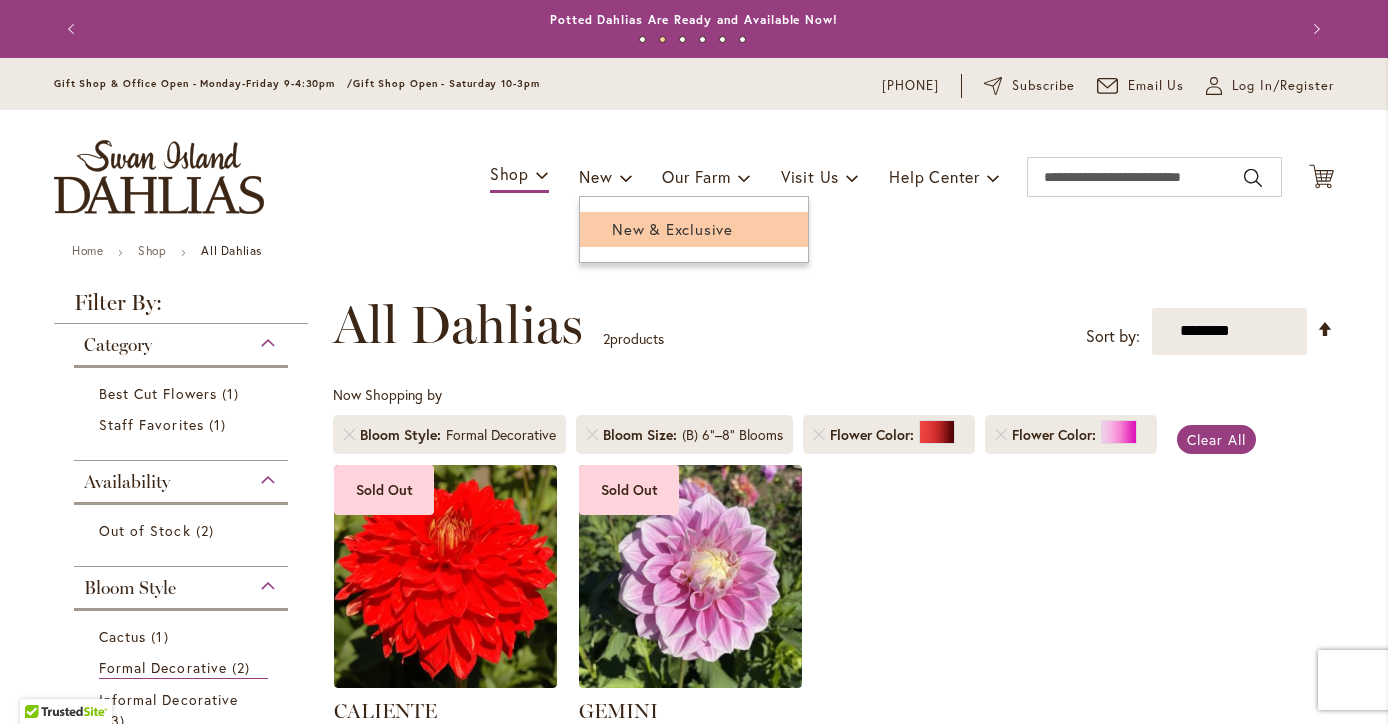 click on "New & Exclusive" at bounding box center (672, 229) 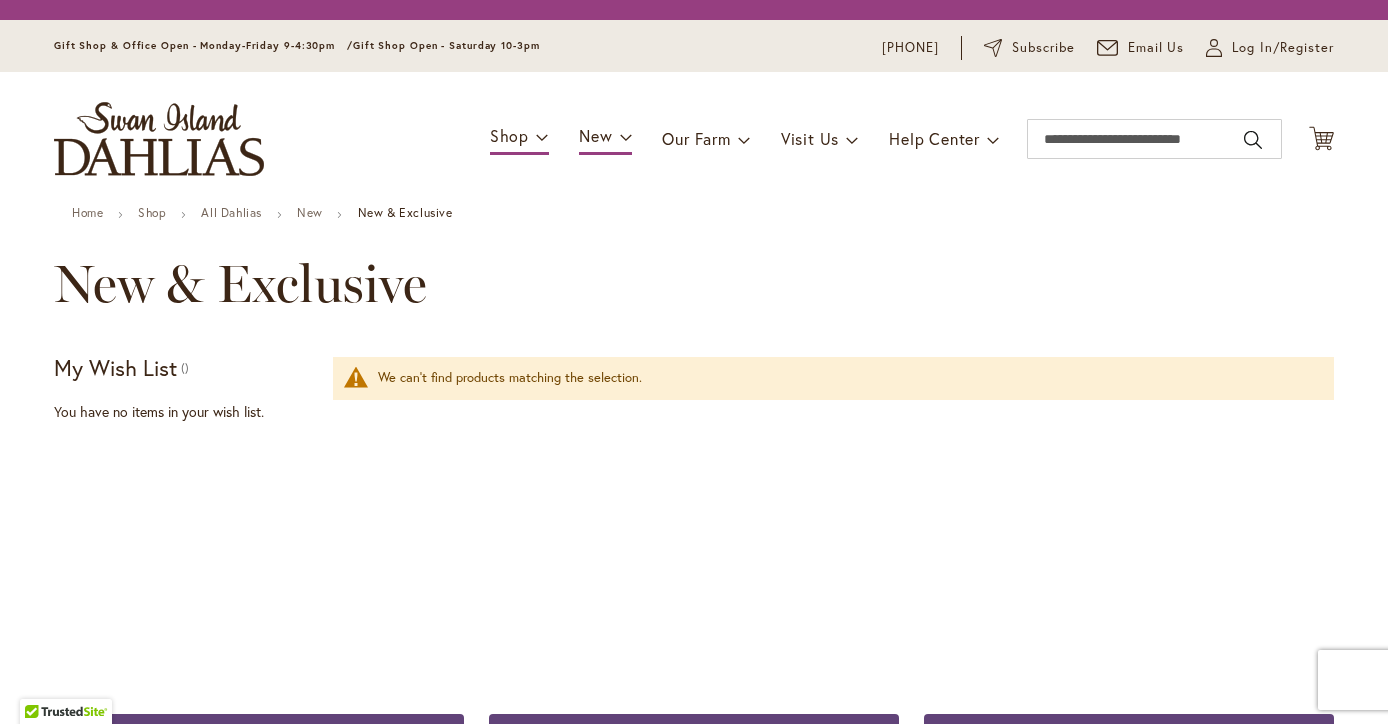 scroll, scrollTop: 0, scrollLeft: 0, axis: both 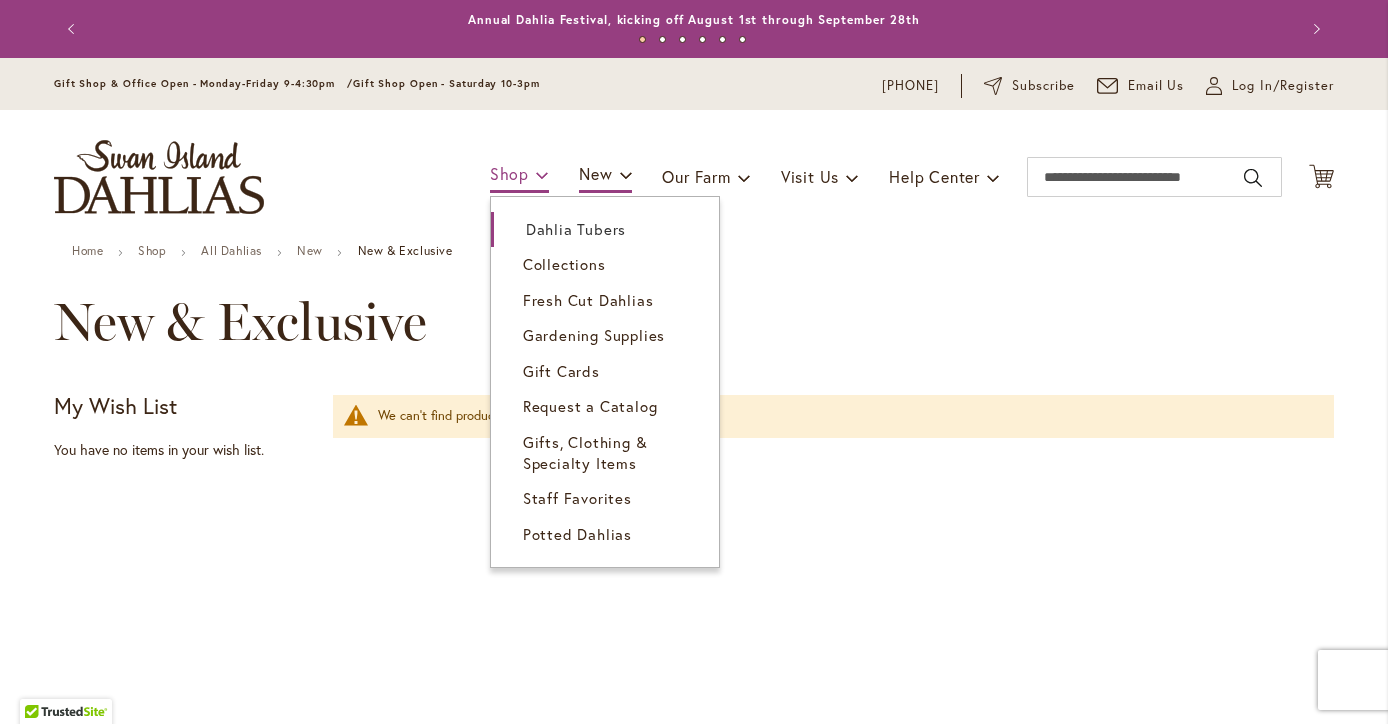 click at bounding box center (542, 174) 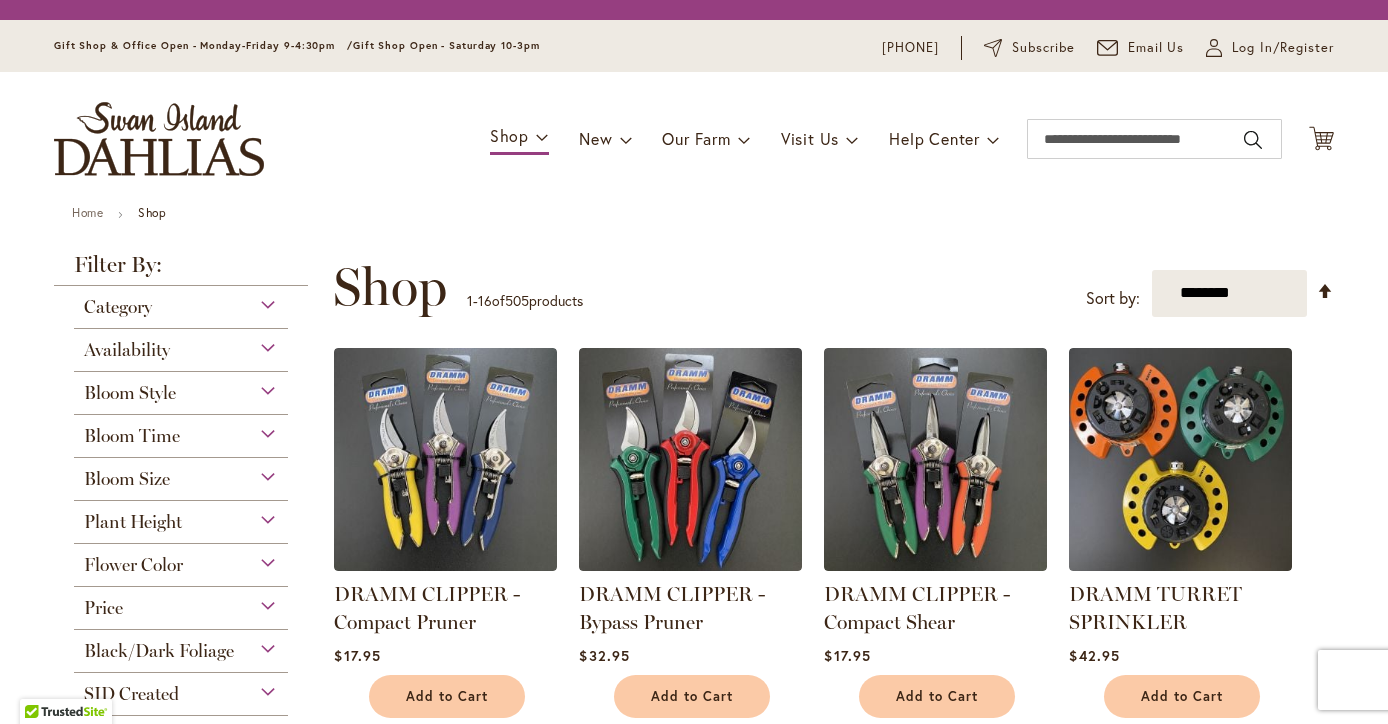 scroll, scrollTop: 0, scrollLeft: 0, axis: both 